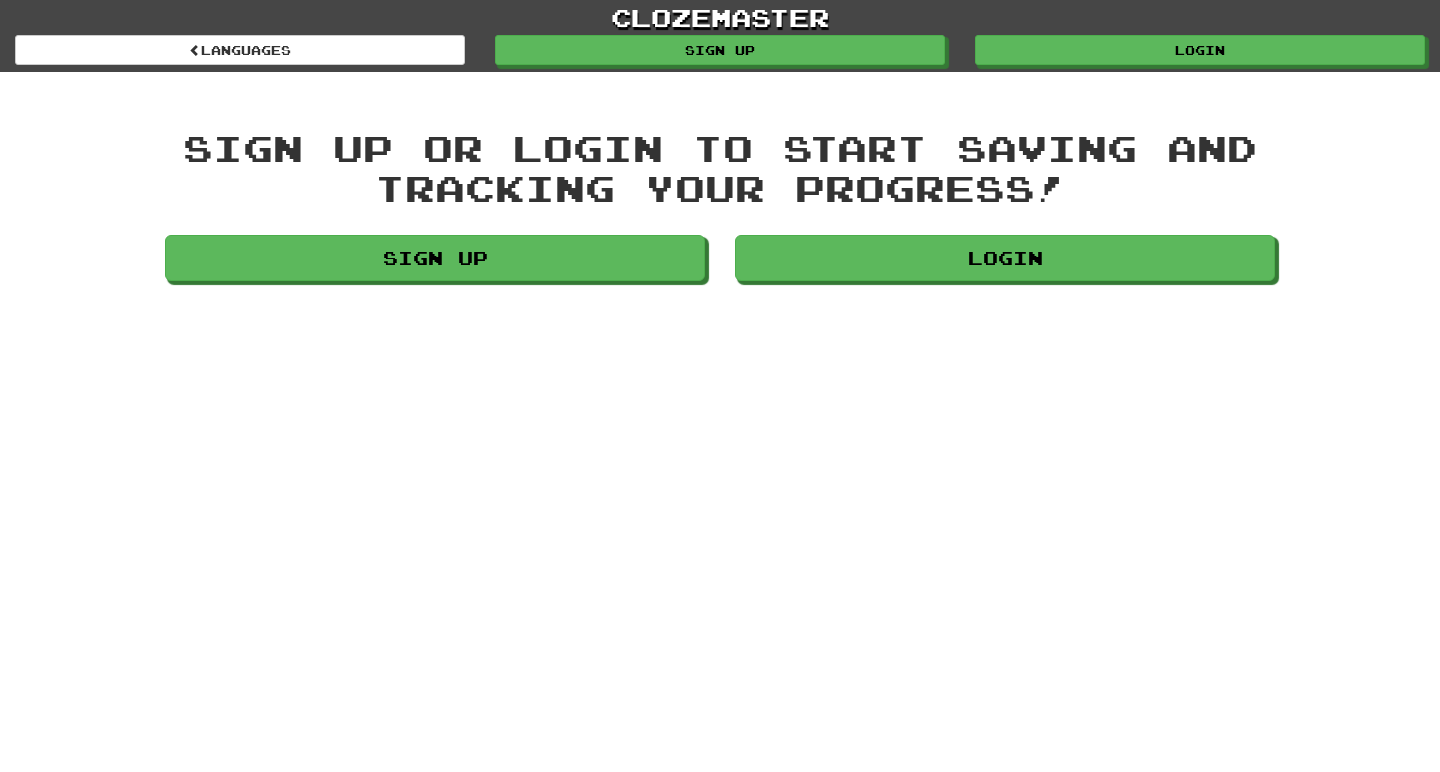 scroll, scrollTop: 0, scrollLeft: 0, axis: both 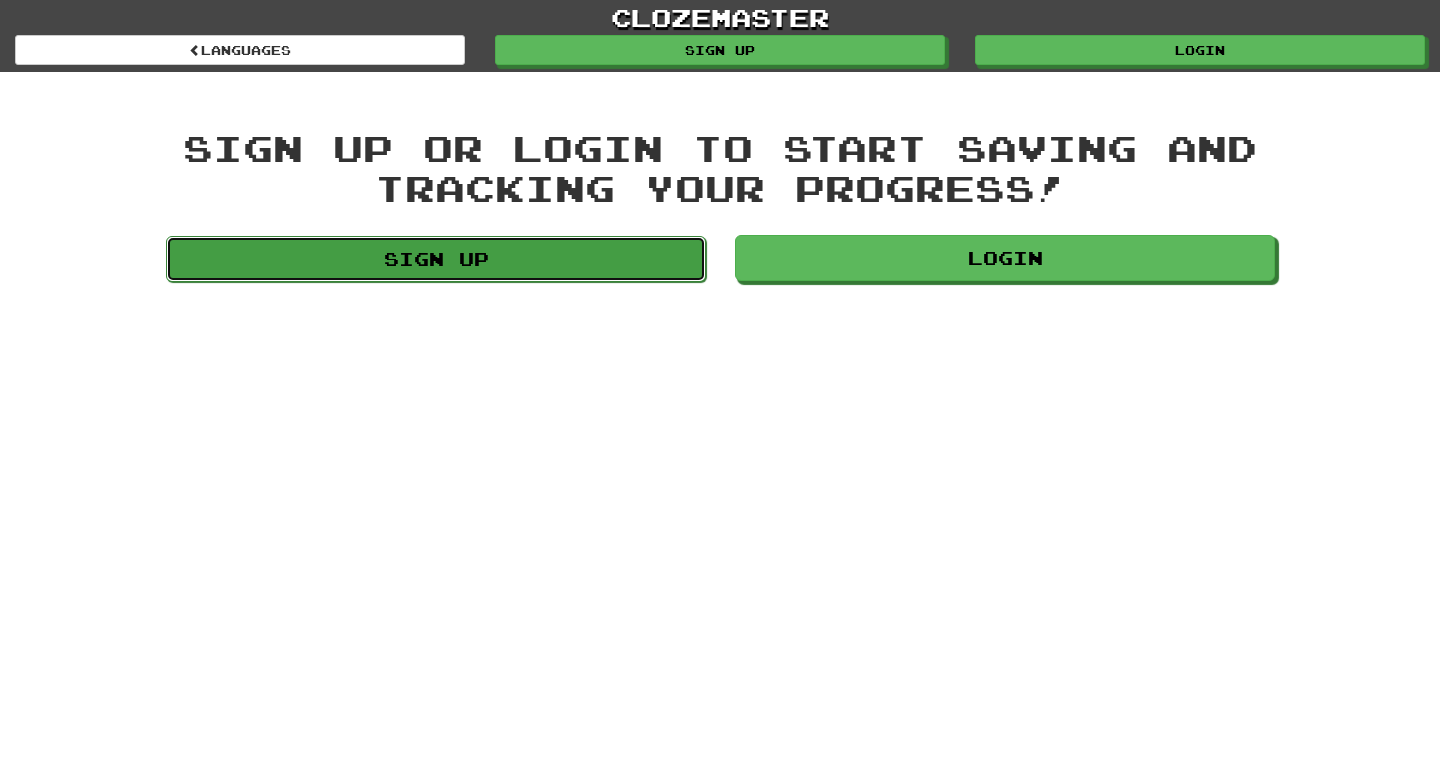 click on "Sign up" at bounding box center (436, 259) 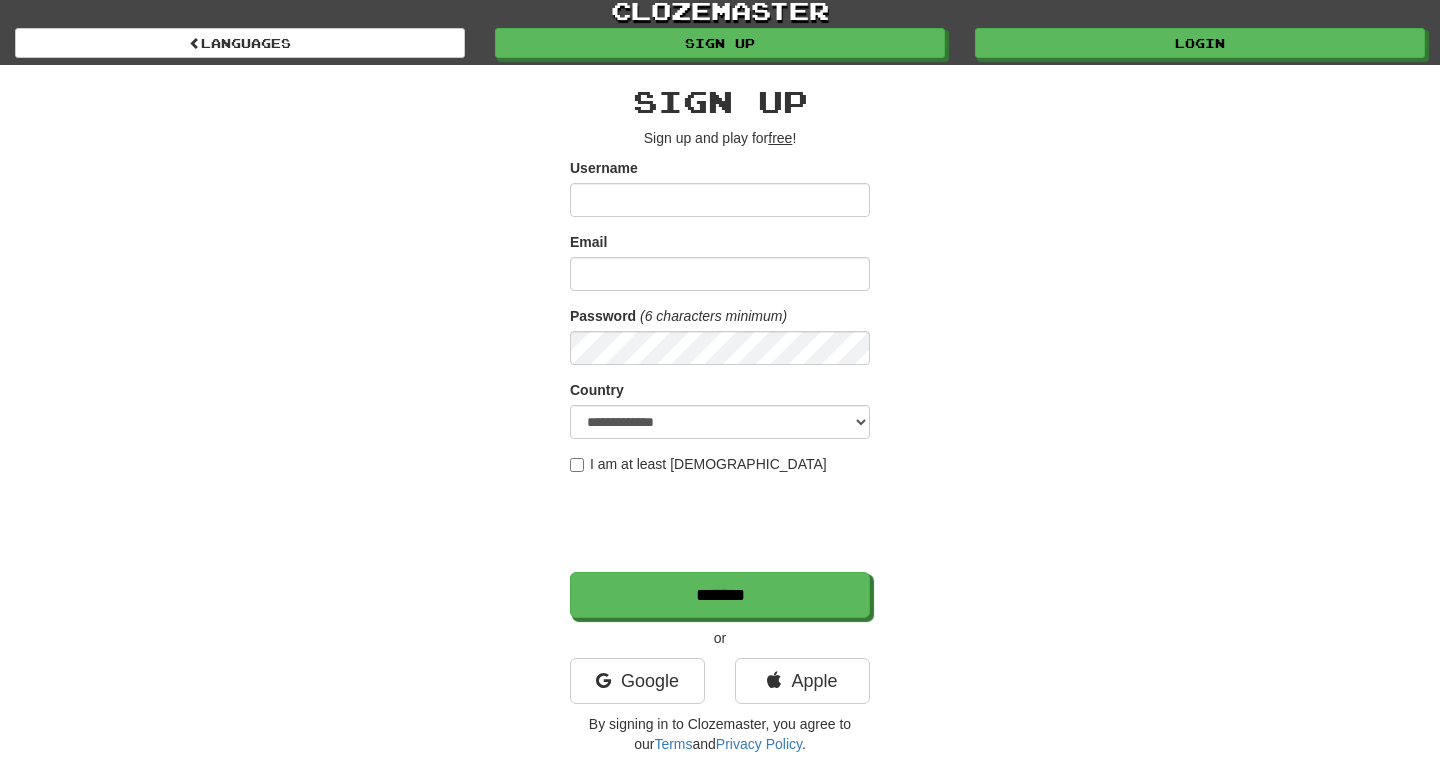 scroll, scrollTop: 0, scrollLeft: 0, axis: both 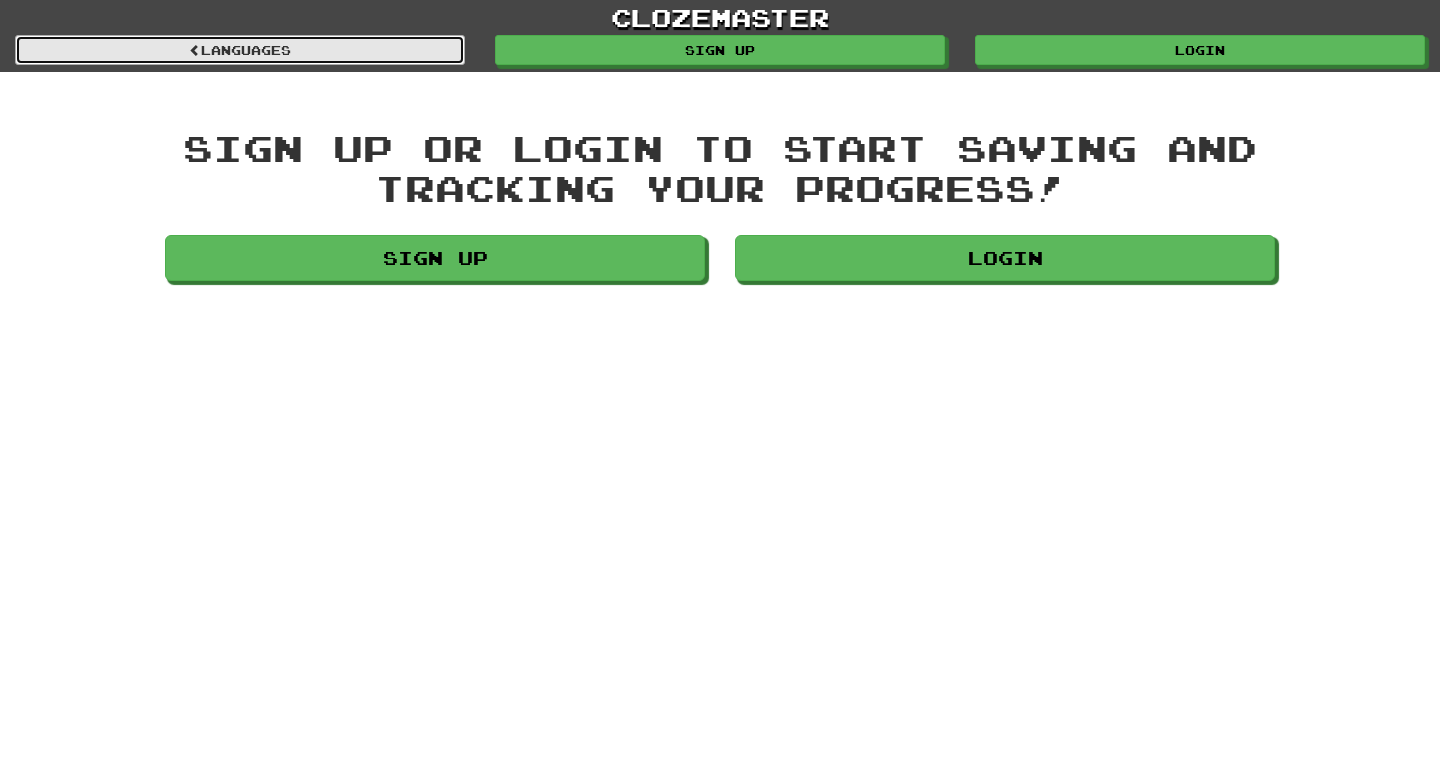 click on "Languages" at bounding box center (240, 50) 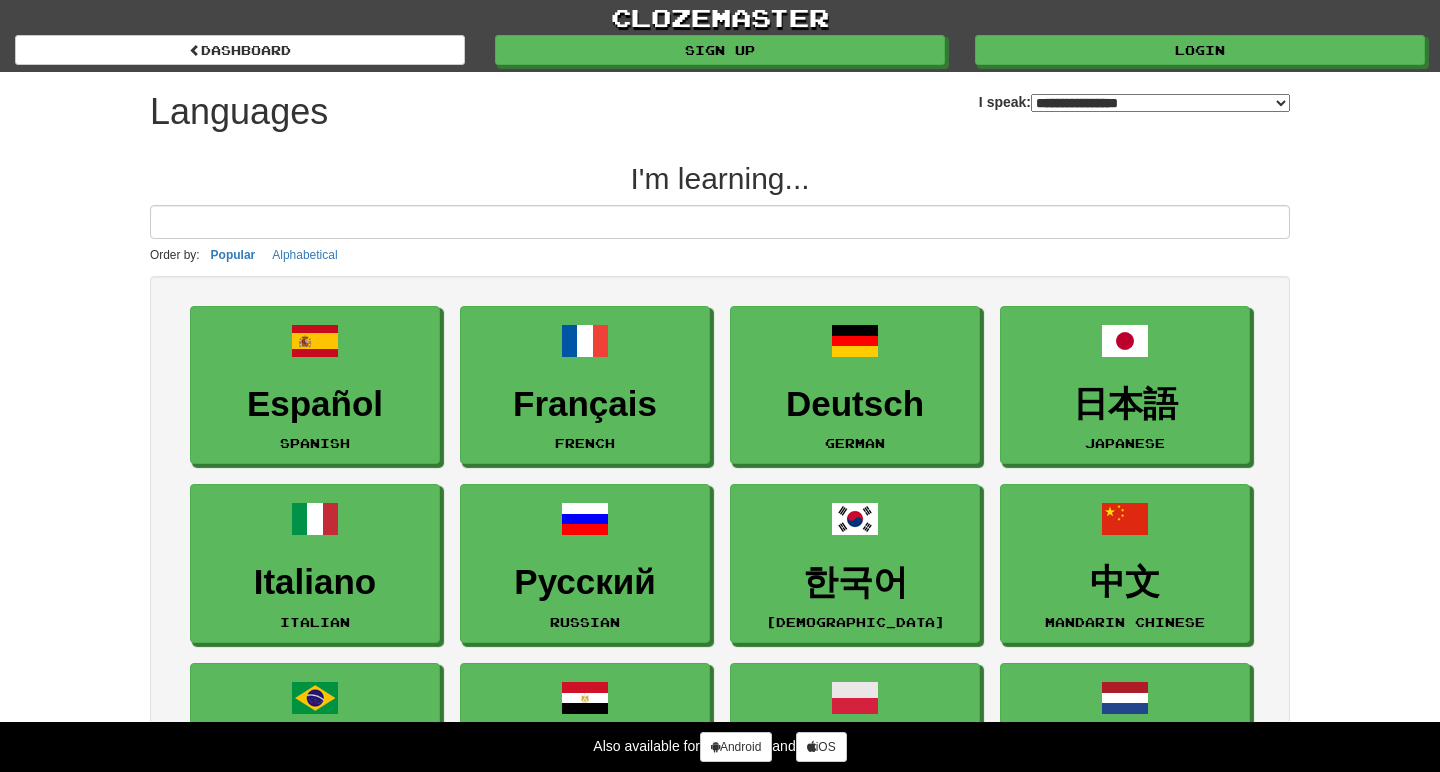 select on "*******" 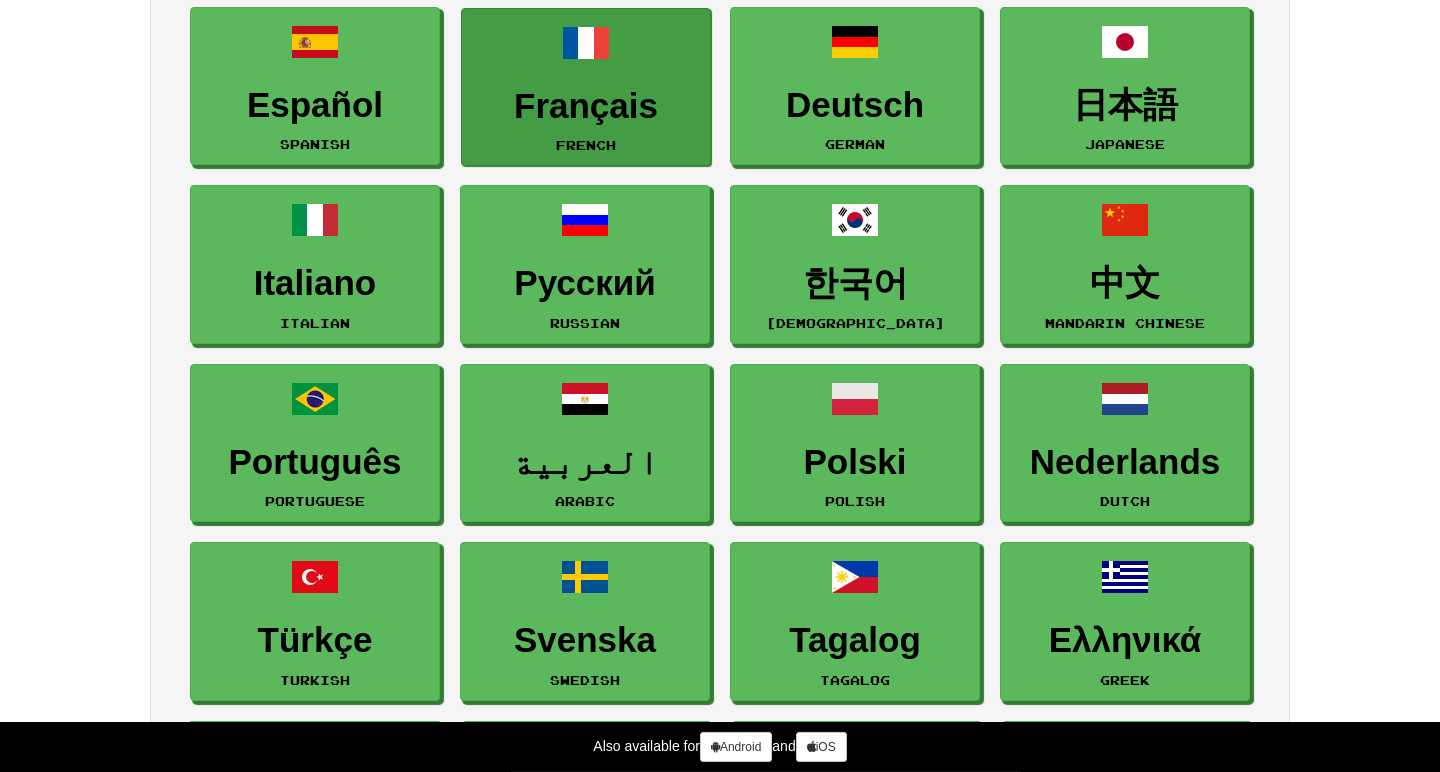 scroll, scrollTop: 324, scrollLeft: 0, axis: vertical 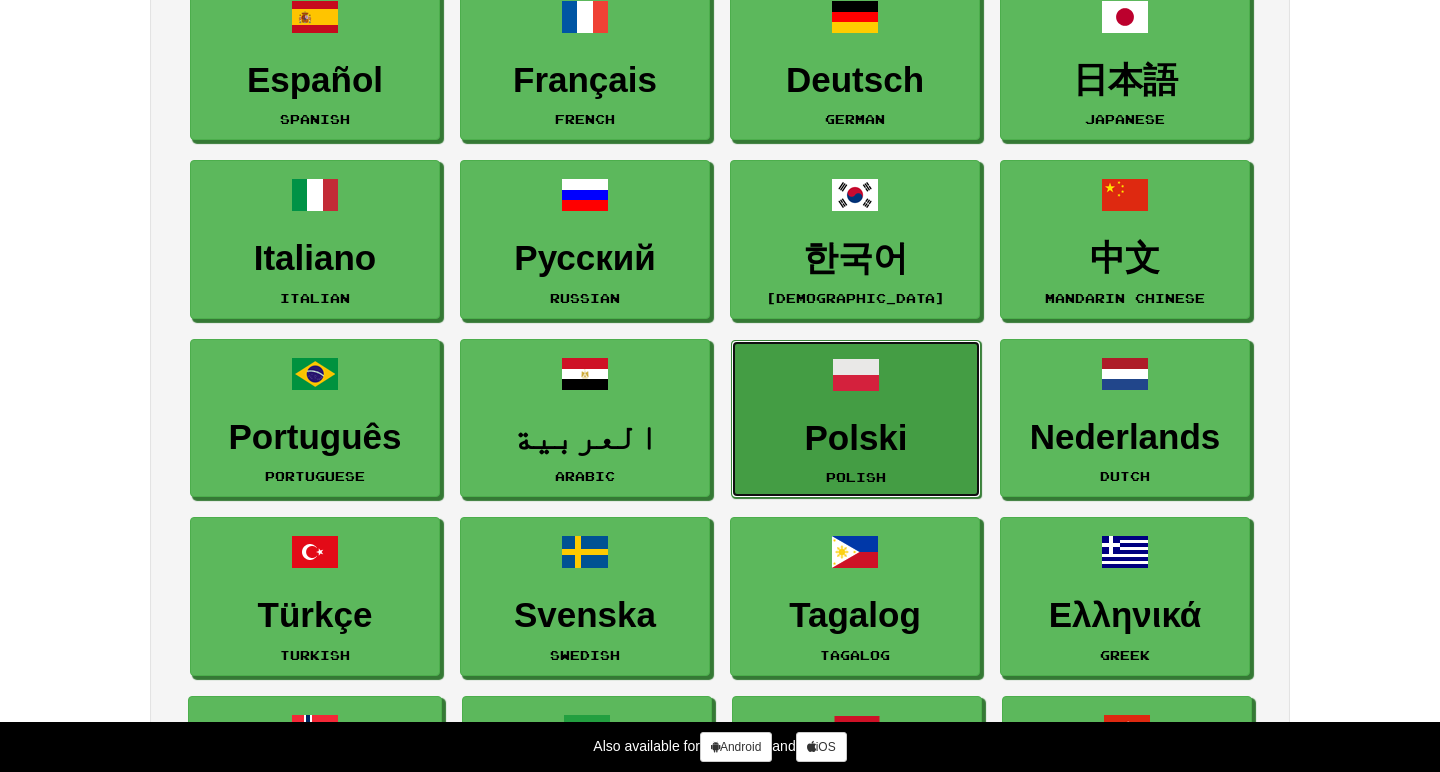 click on "Polski Polish" at bounding box center (856, 419) 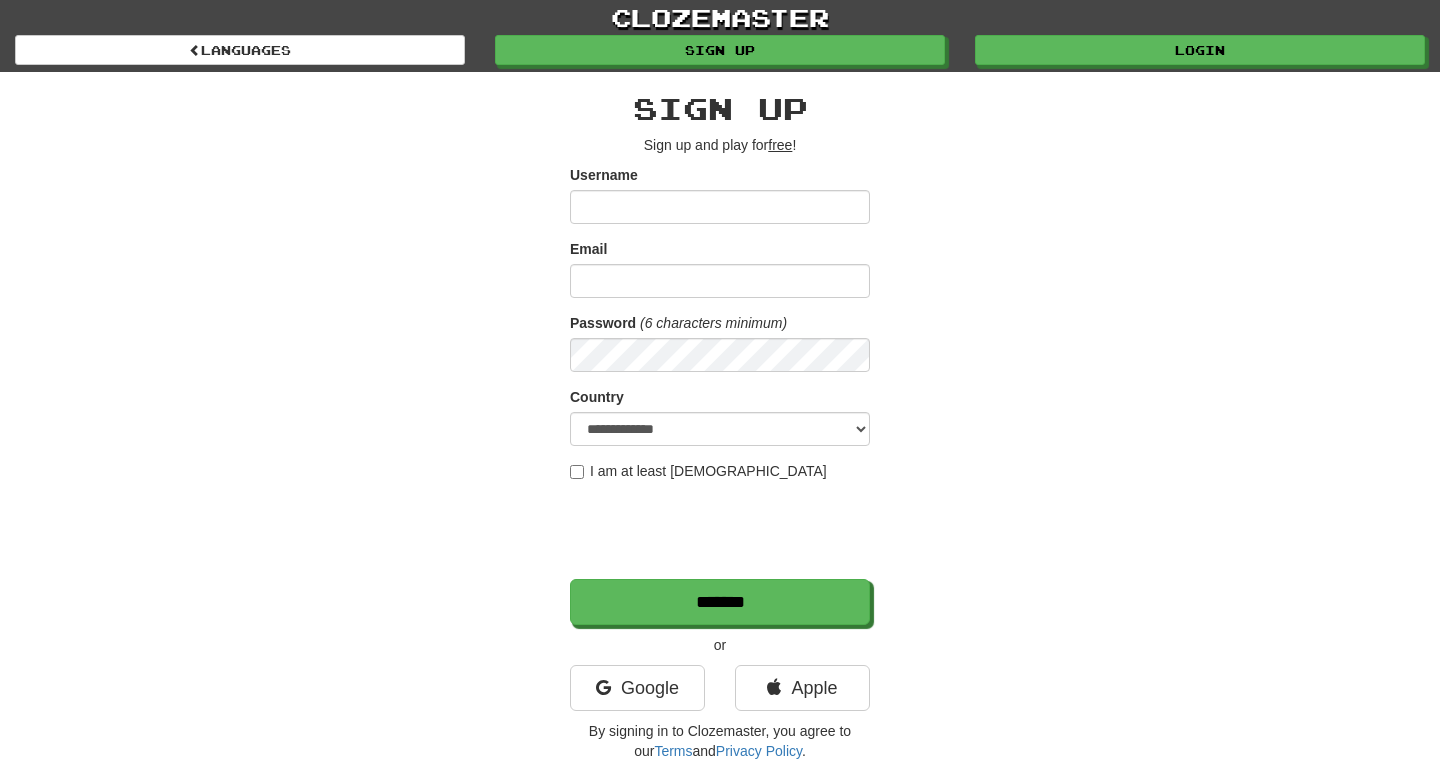 scroll, scrollTop: 0, scrollLeft: 0, axis: both 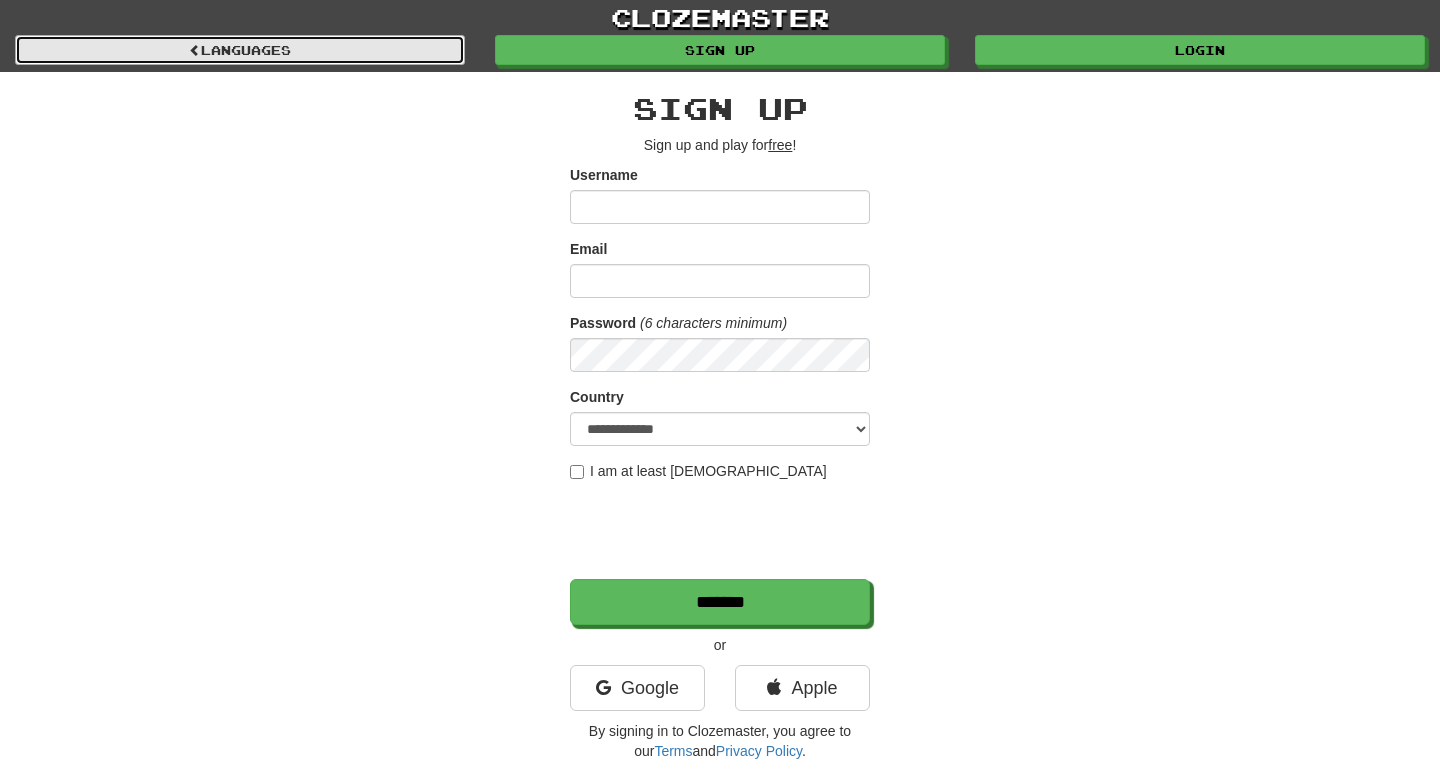click on "Languages" at bounding box center [240, 50] 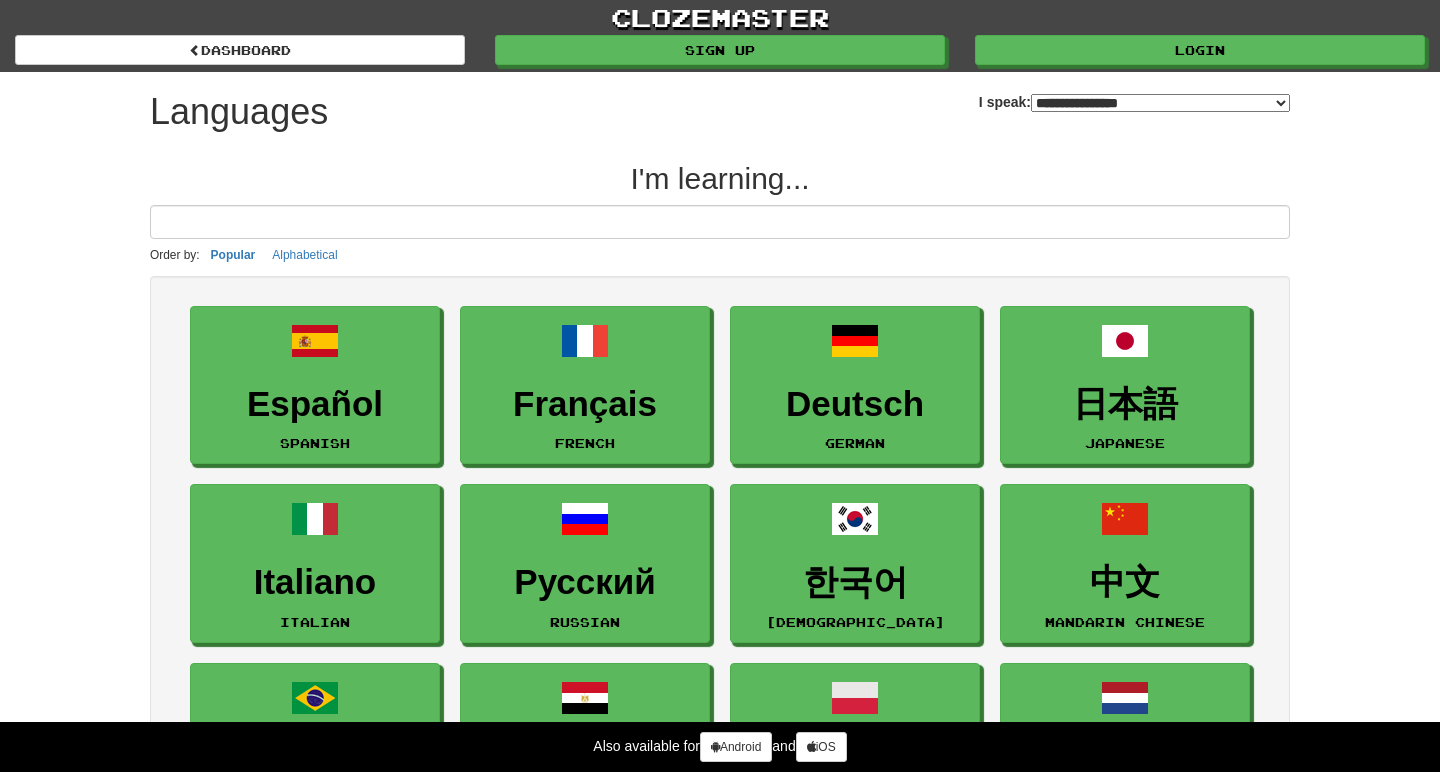 select on "*******" 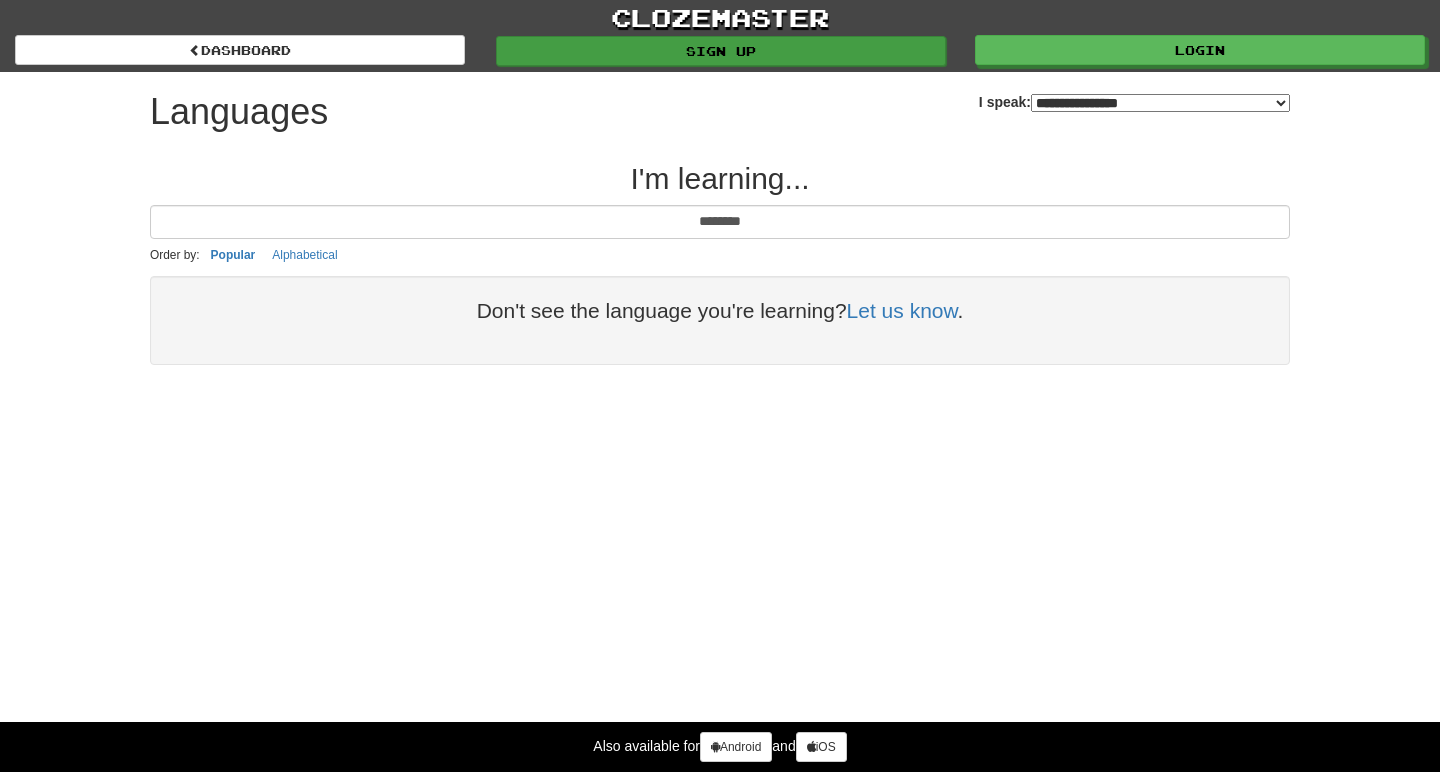 type on "*******" 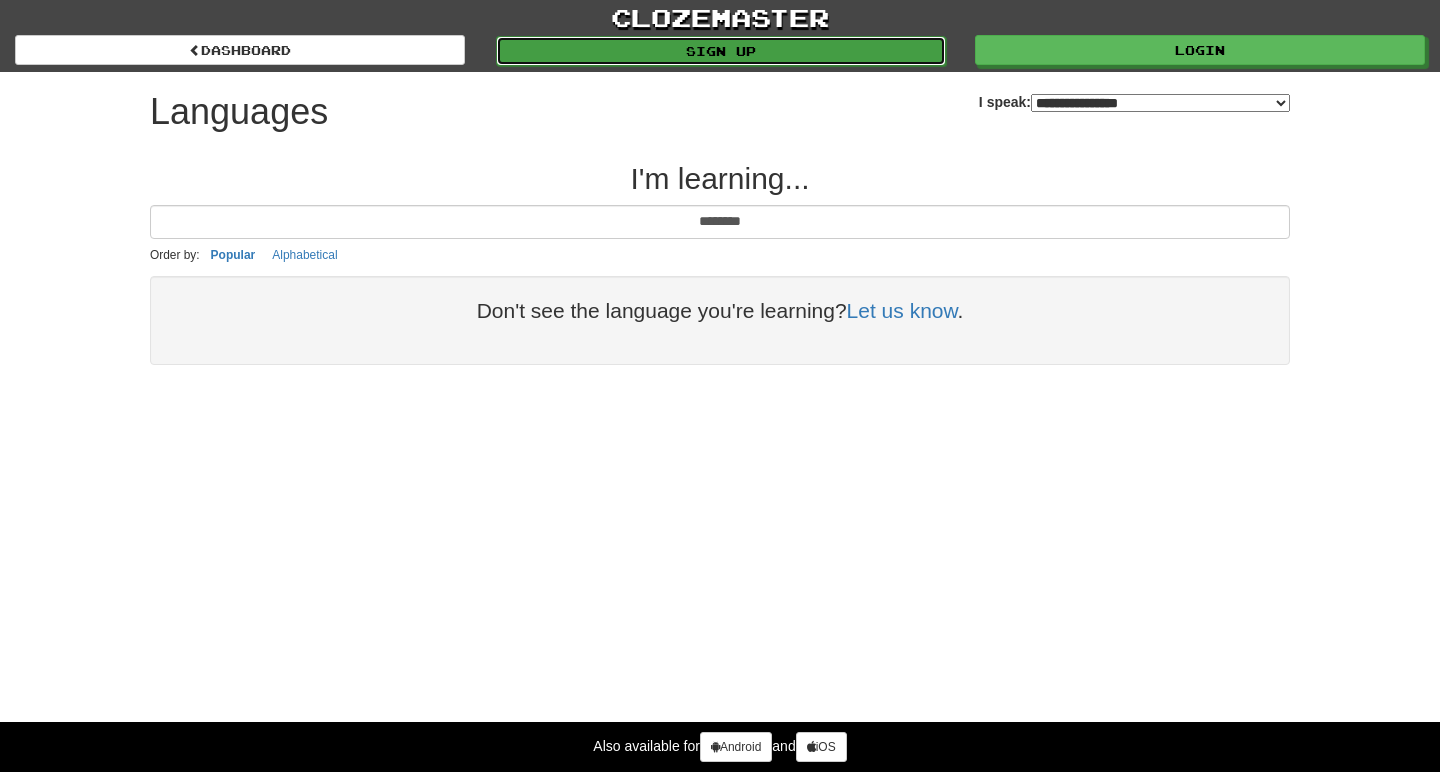 click on "Sign up" at bounding box center [721, 51] 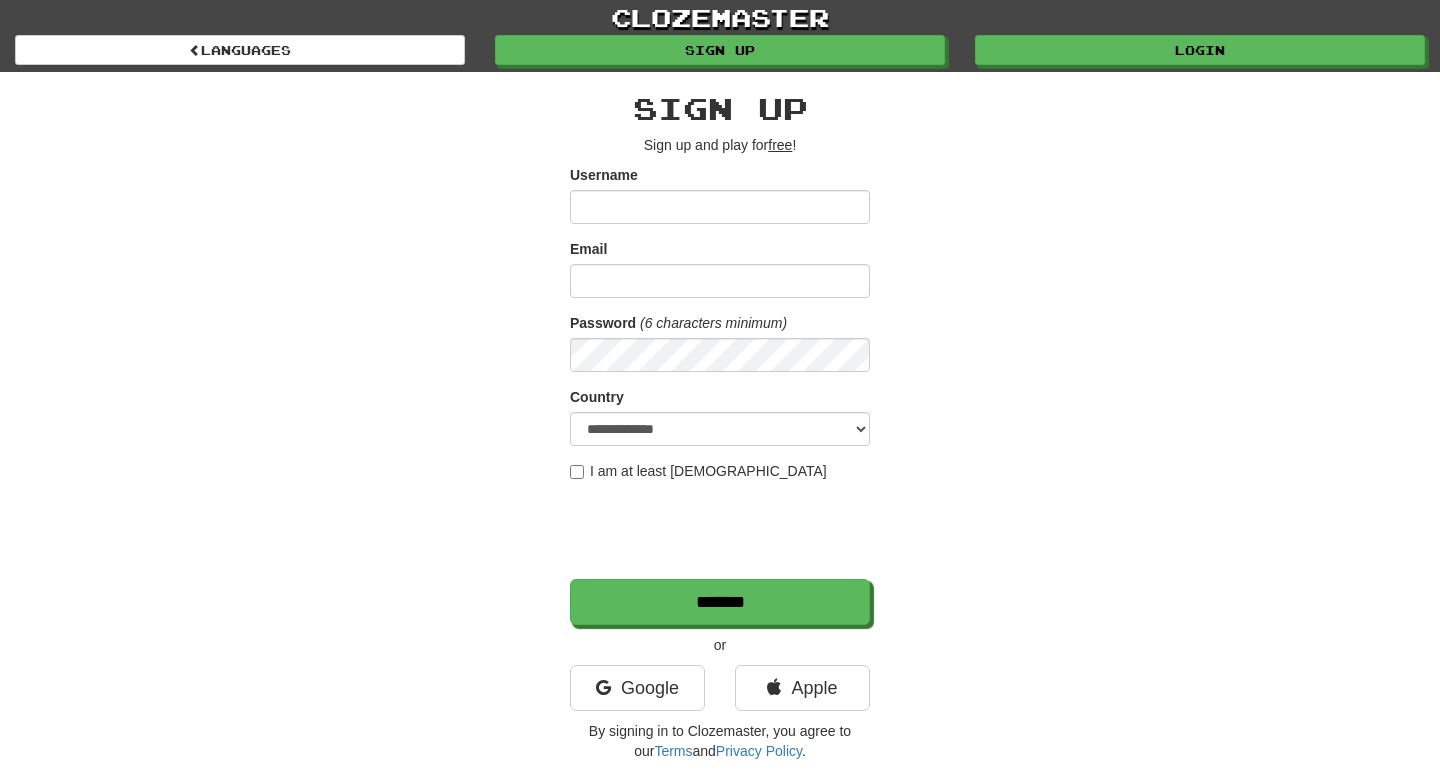 scroll, scrollTop: 0, scrollLeft: 0, axis: both 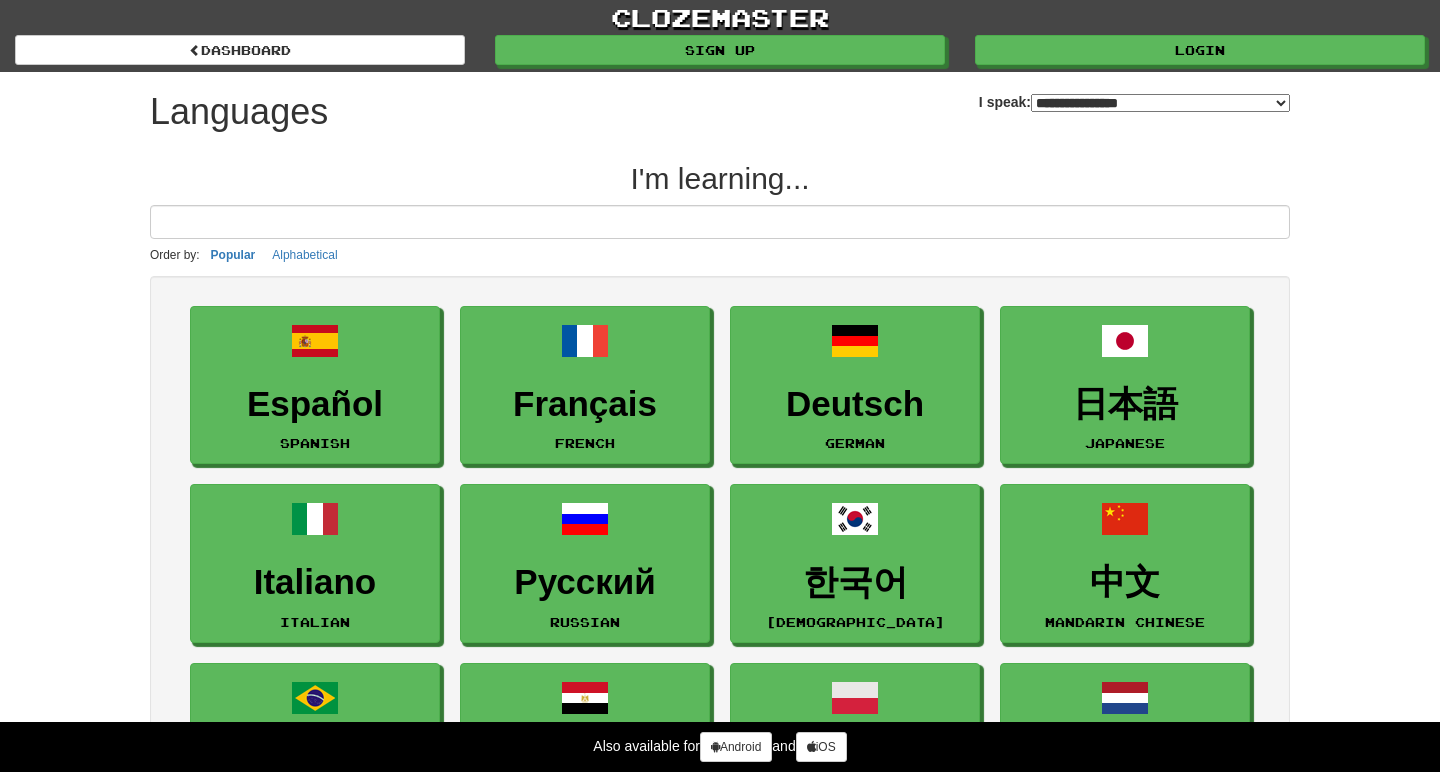 select on "*******" 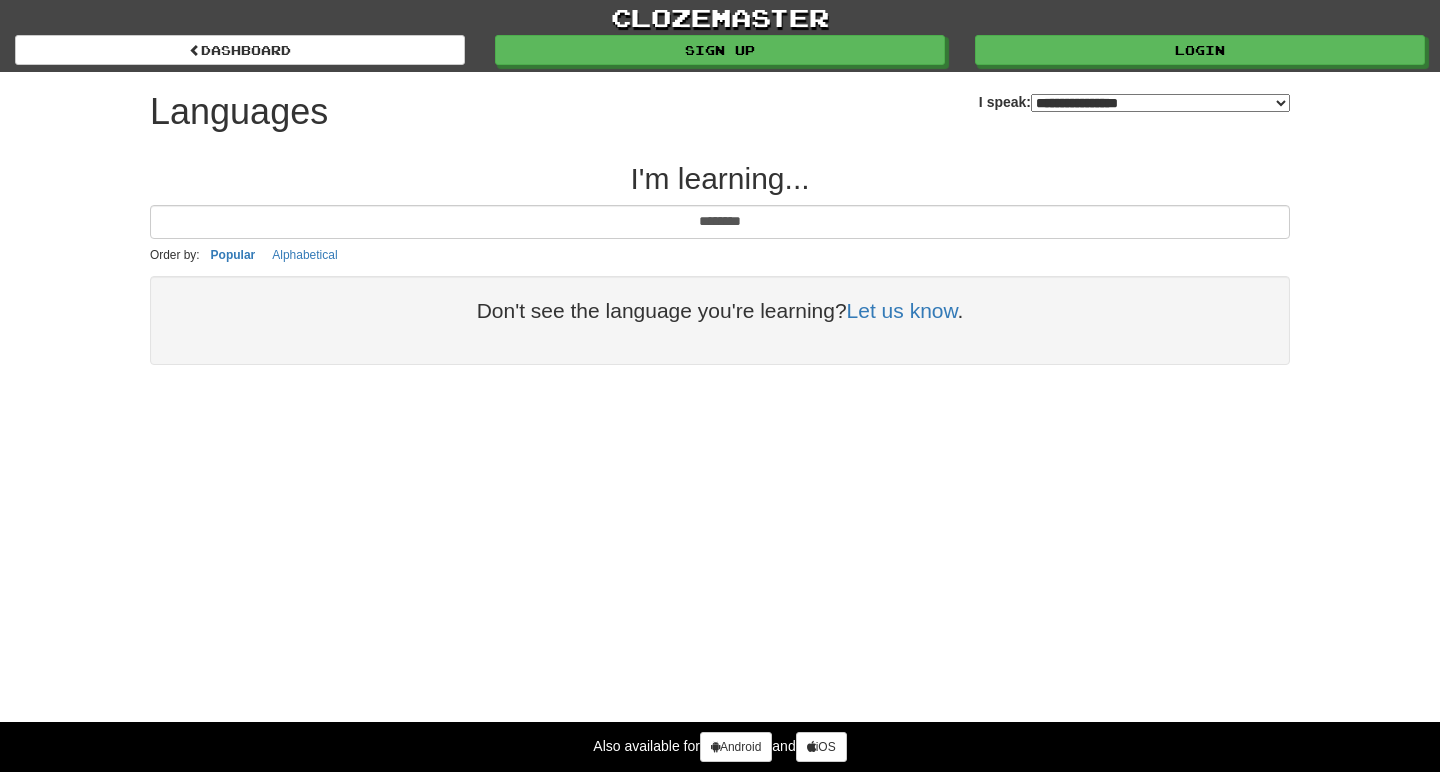 type on "*******" 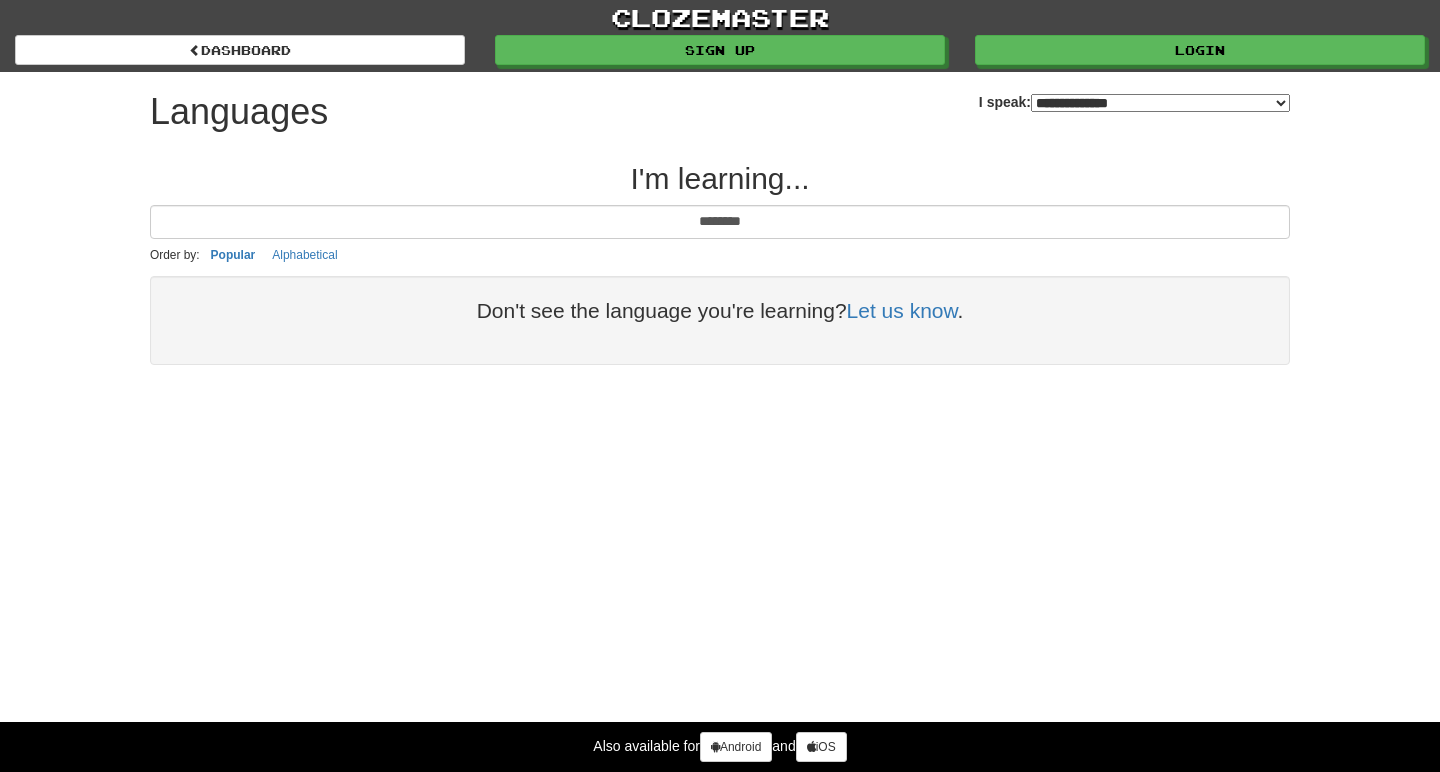 click on "**********" at bounding box center (0, 0) 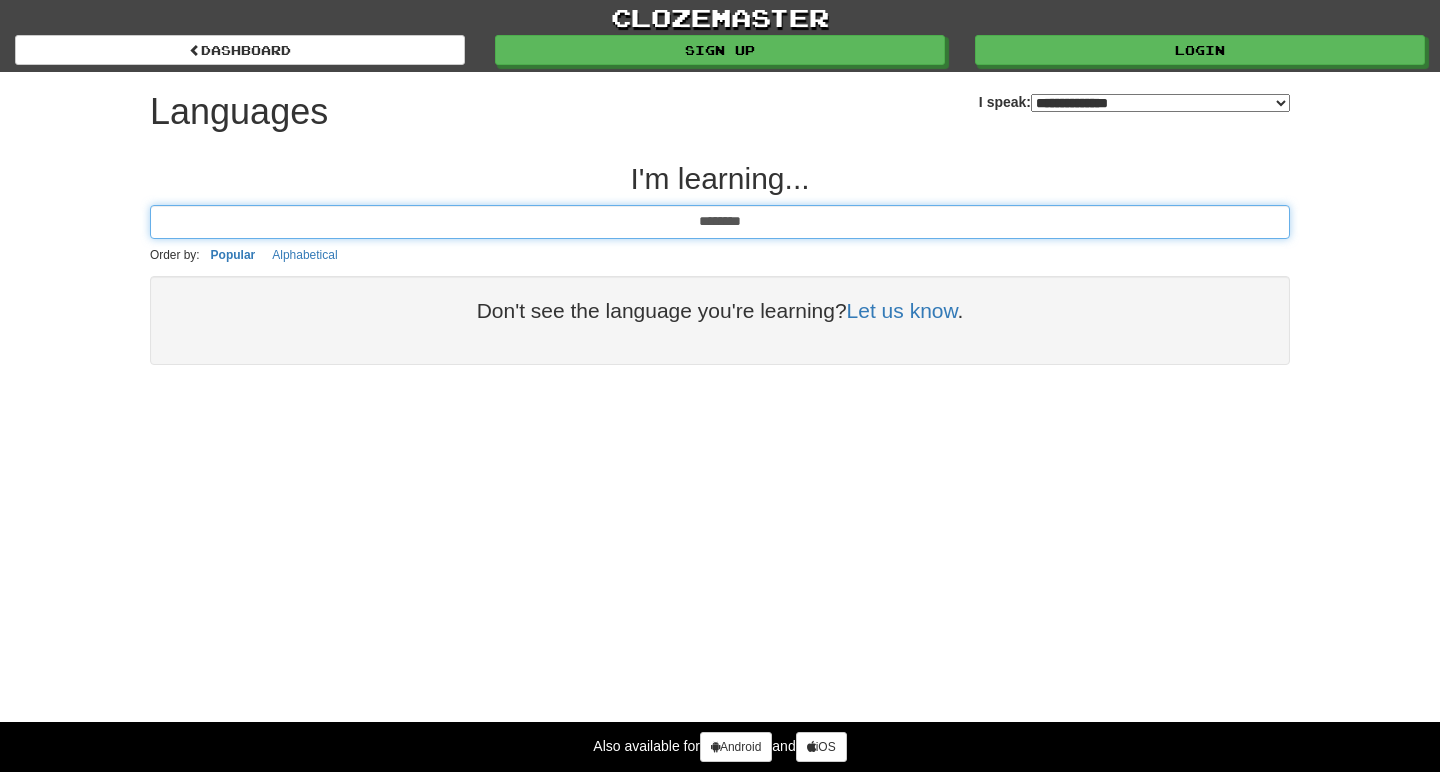 click on "*******" at bounding box center (720, 222) 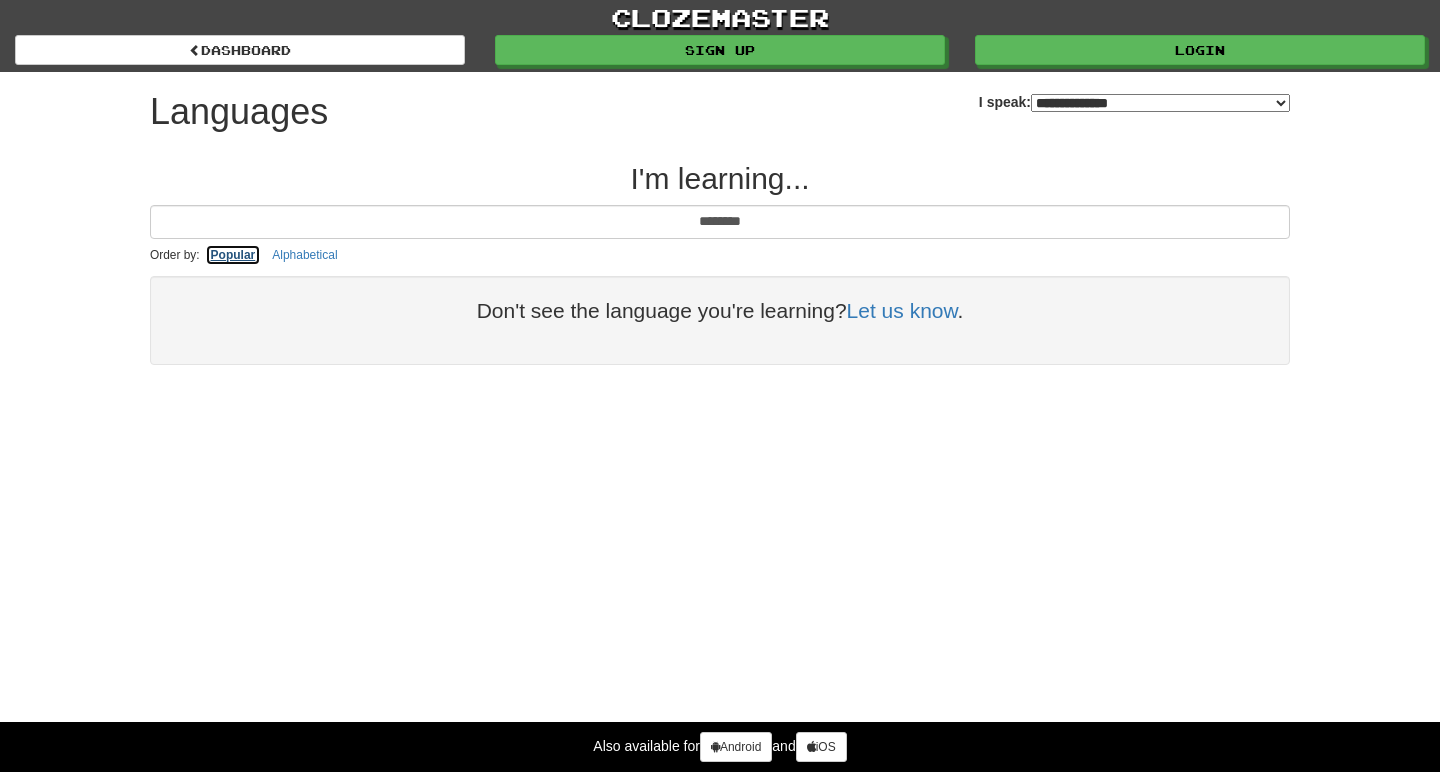 click on "Popular" at bounding box center [233, 255] 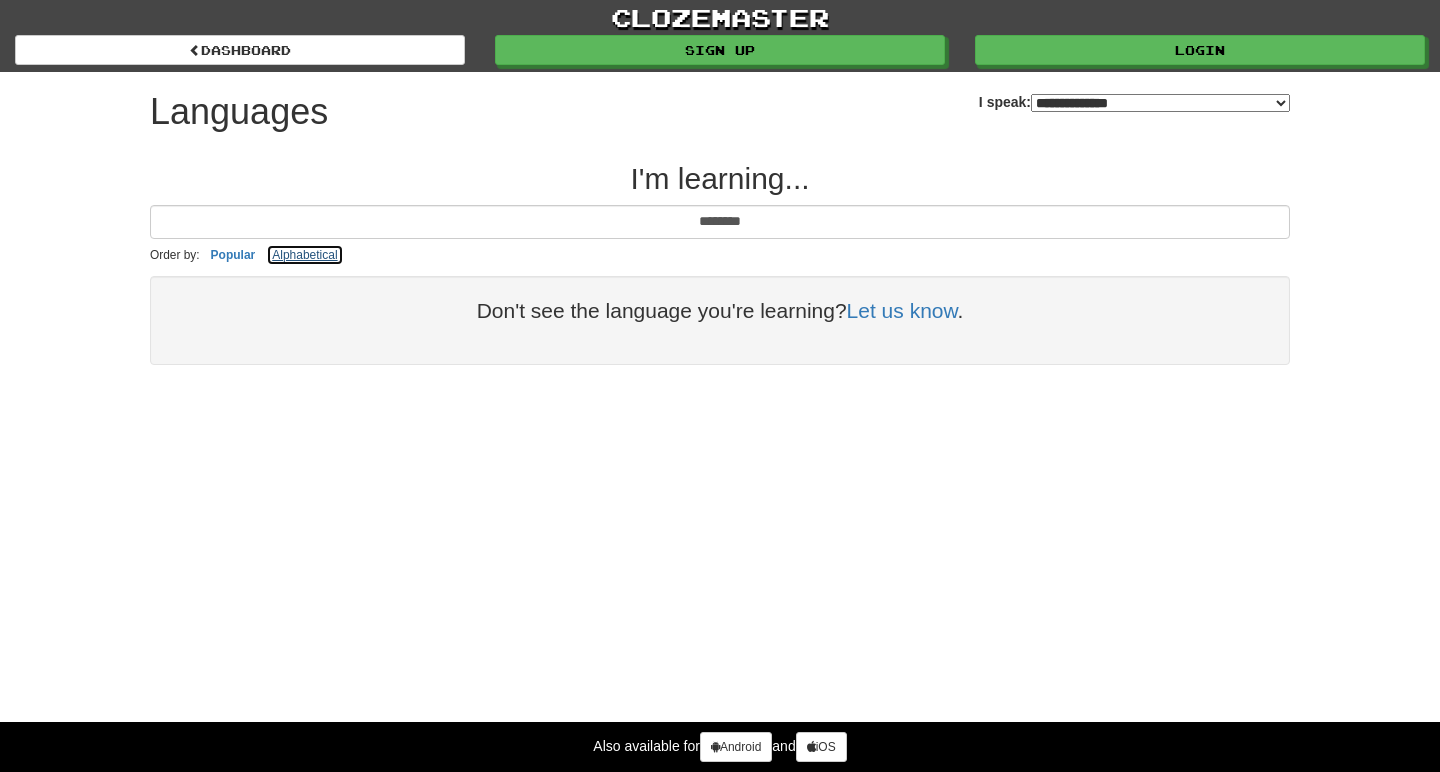 click on "Alphabetical" at bounding box center (304, 255) 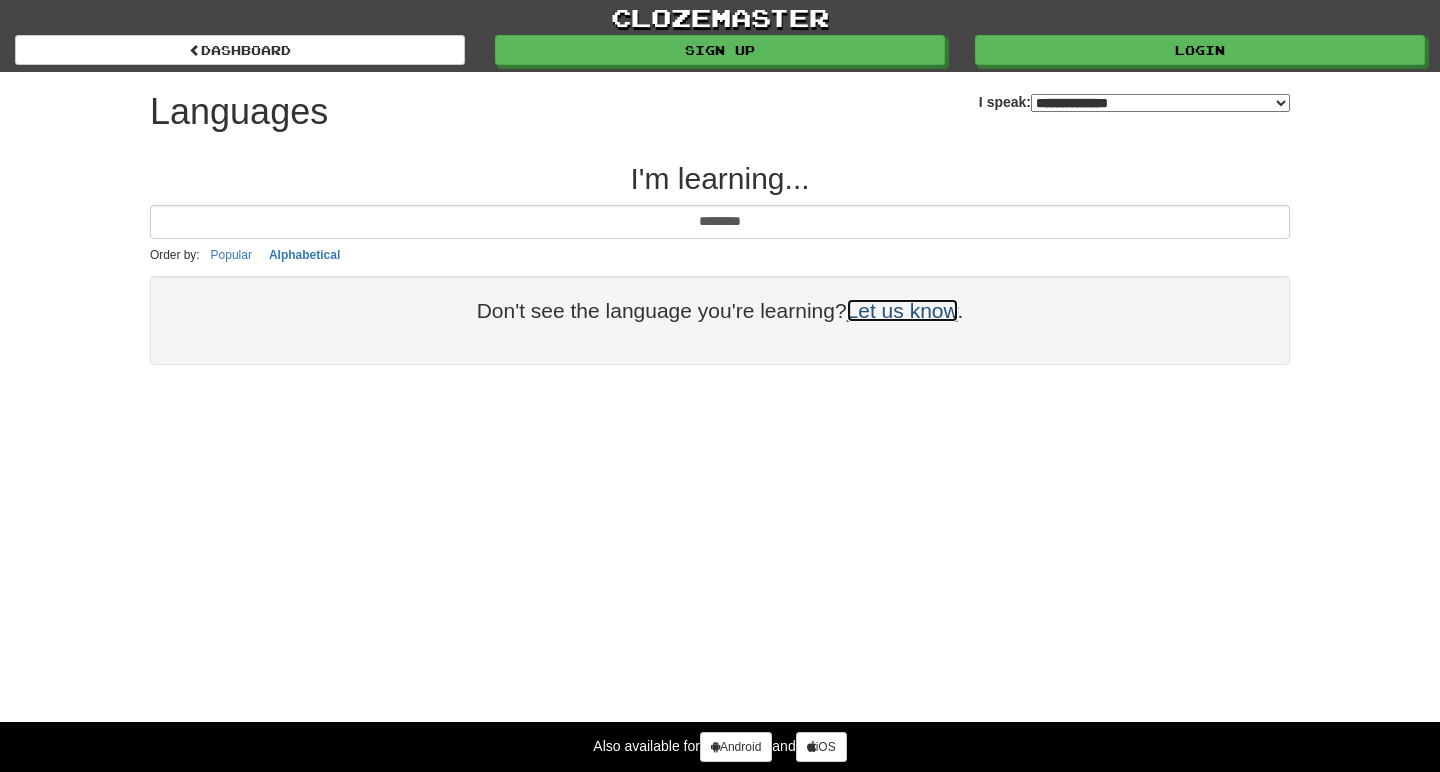 click on "Let us know" at bounding box center [902, 310] 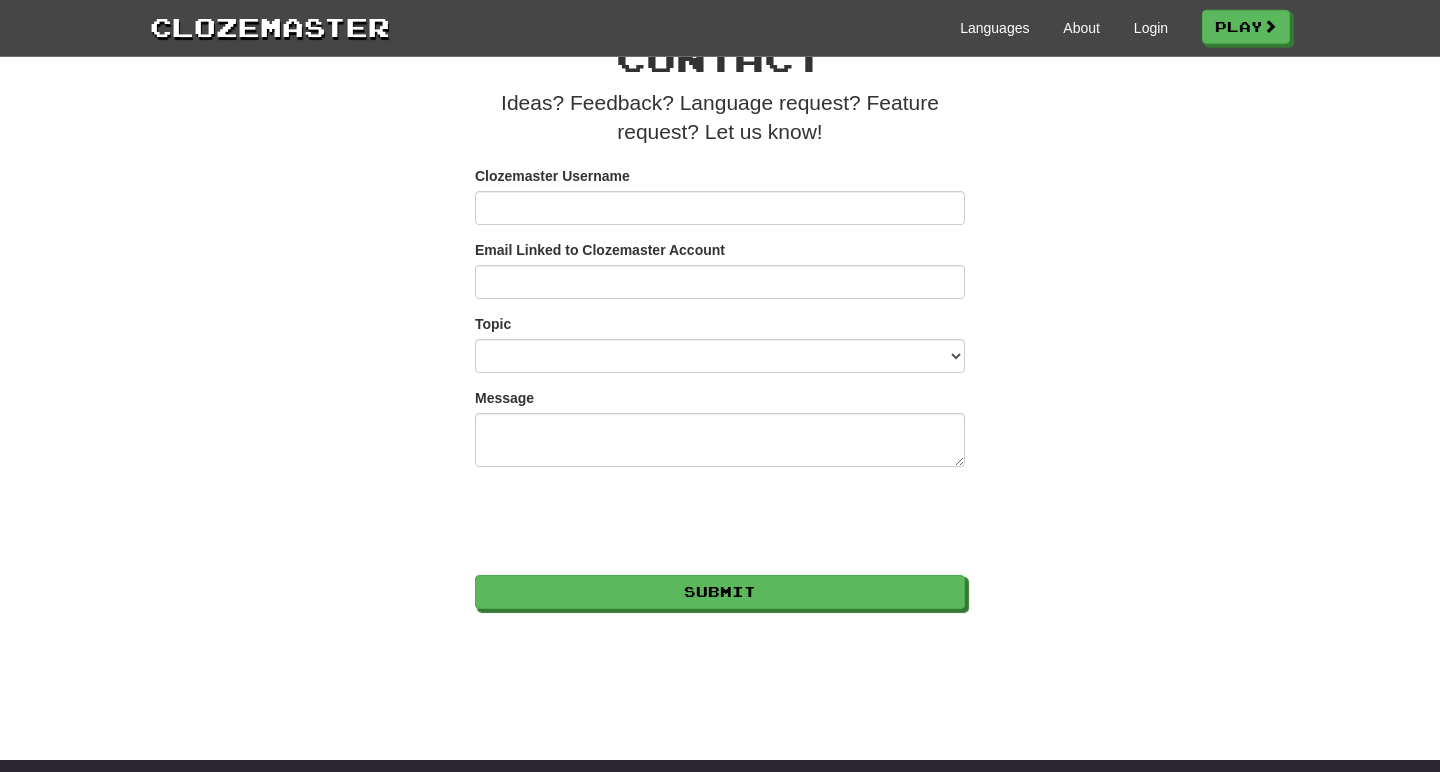 scroll, scrollTop: 108, scrollLeft: 0, axis: vertical 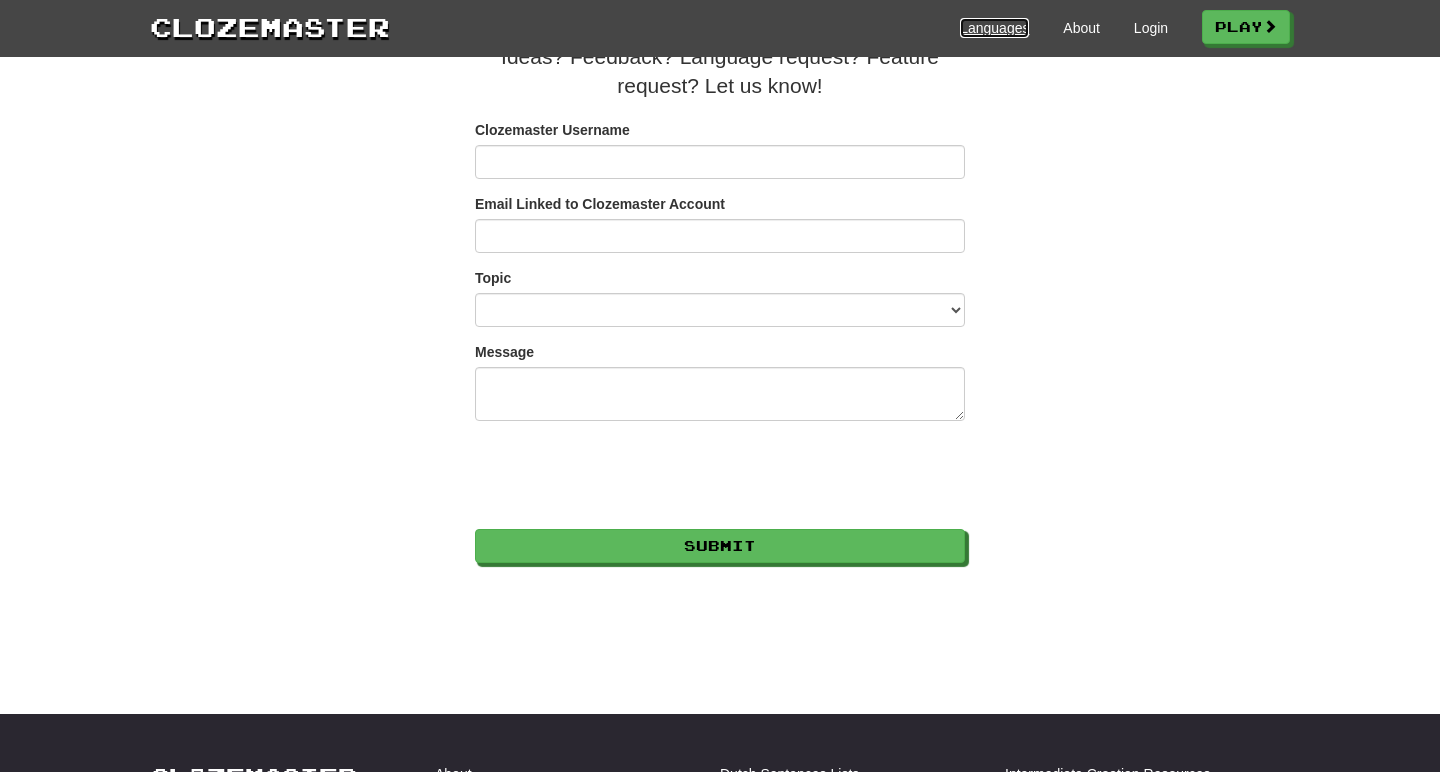 click on "Languages" at bounding box center [994, 28] 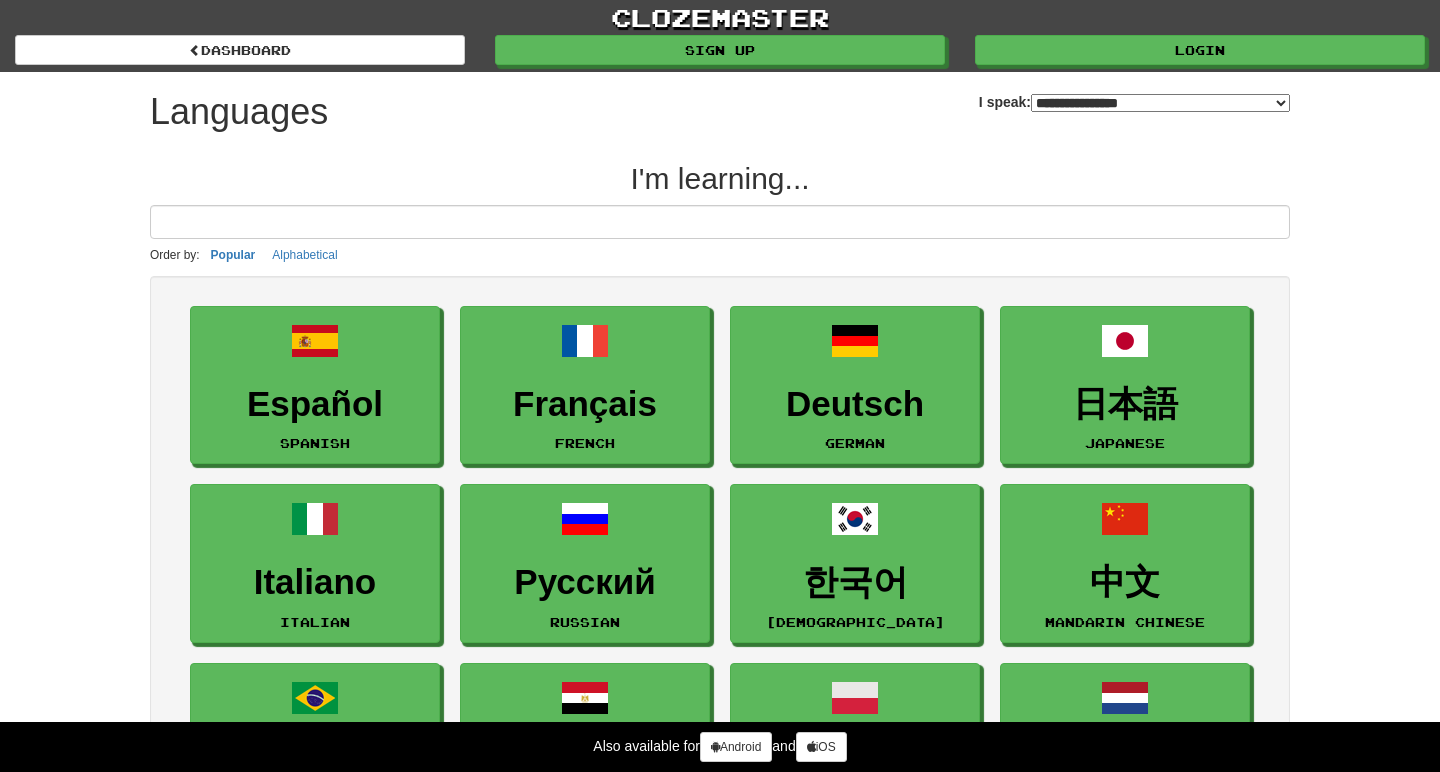select on "*******" 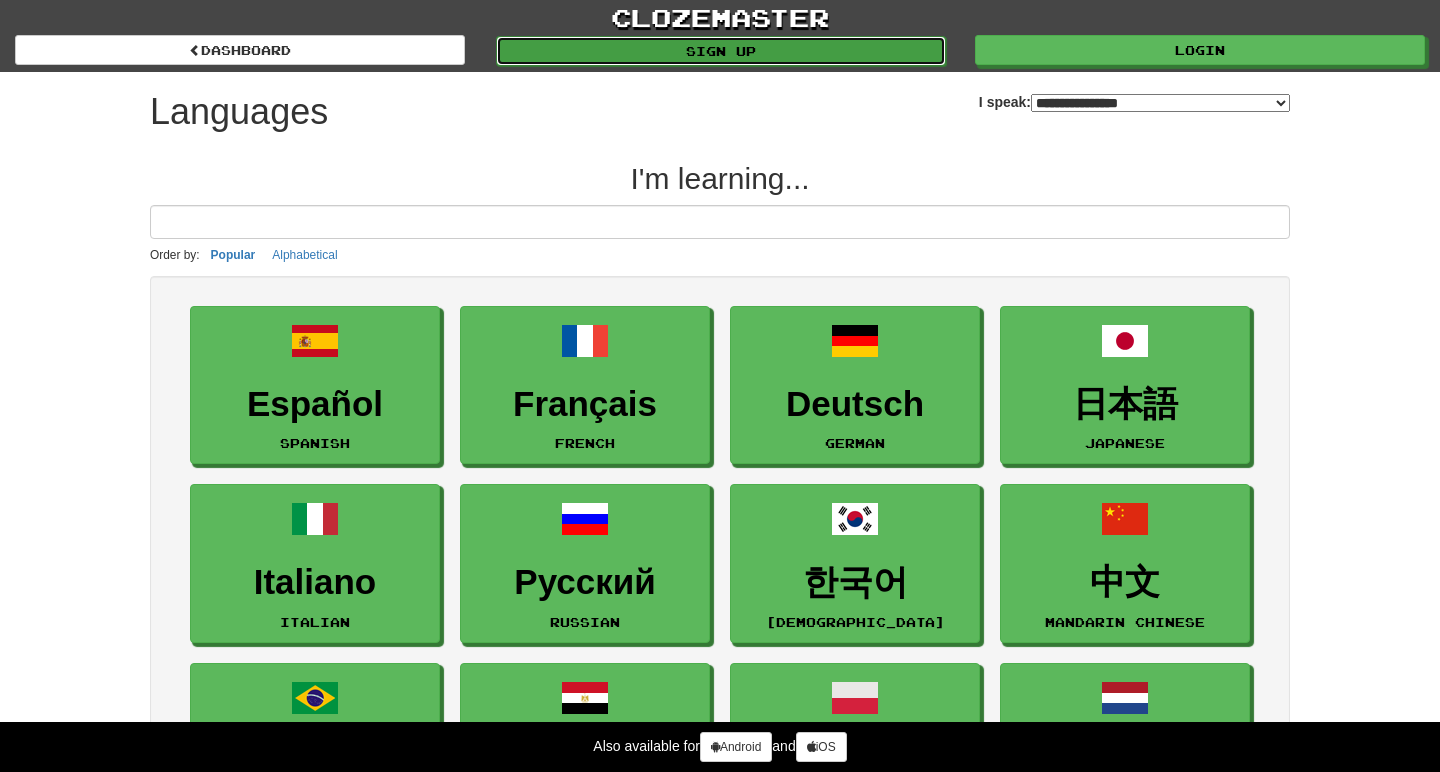 click on "Sign up" at bounding box center [721, 51] 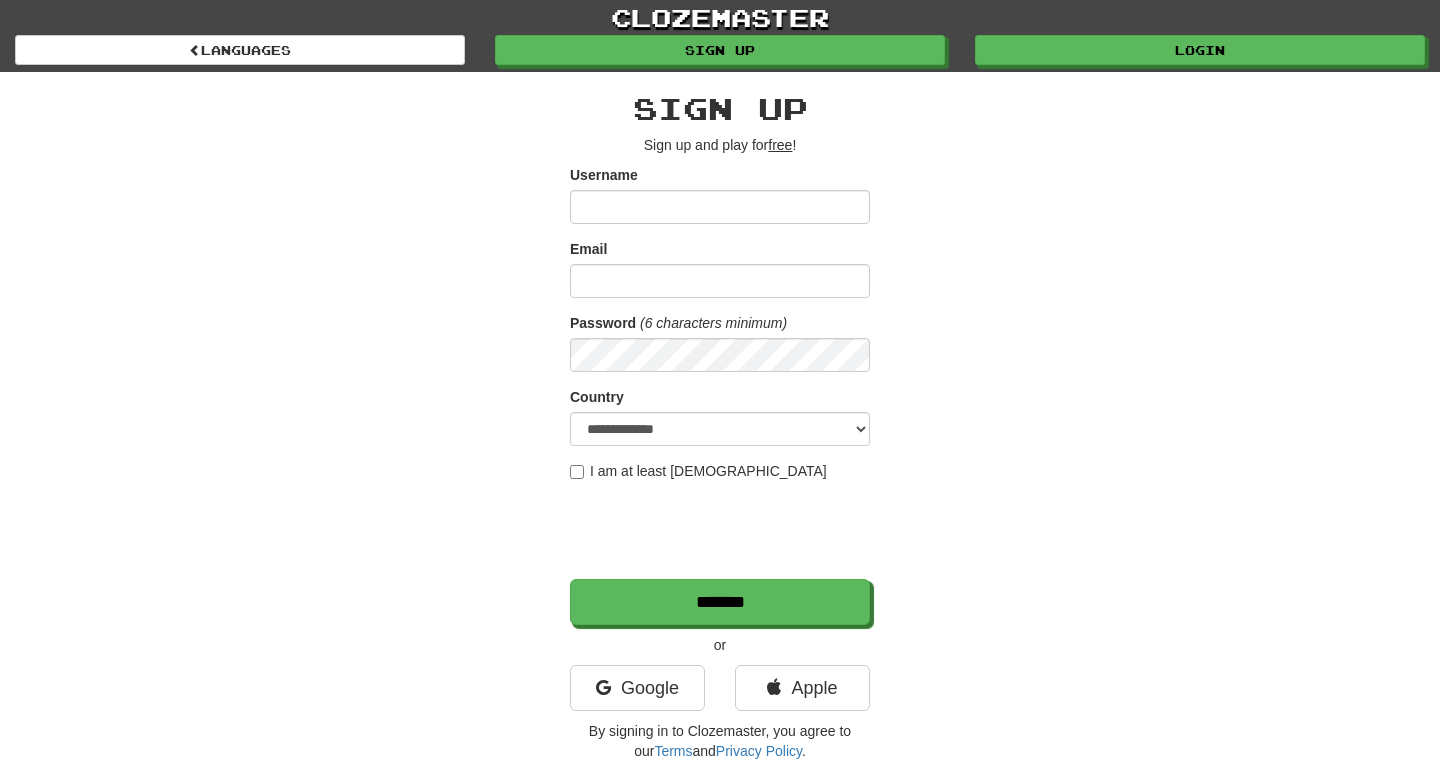 scroll, scrollTop: 0, scrollLeft: 0, axis: both 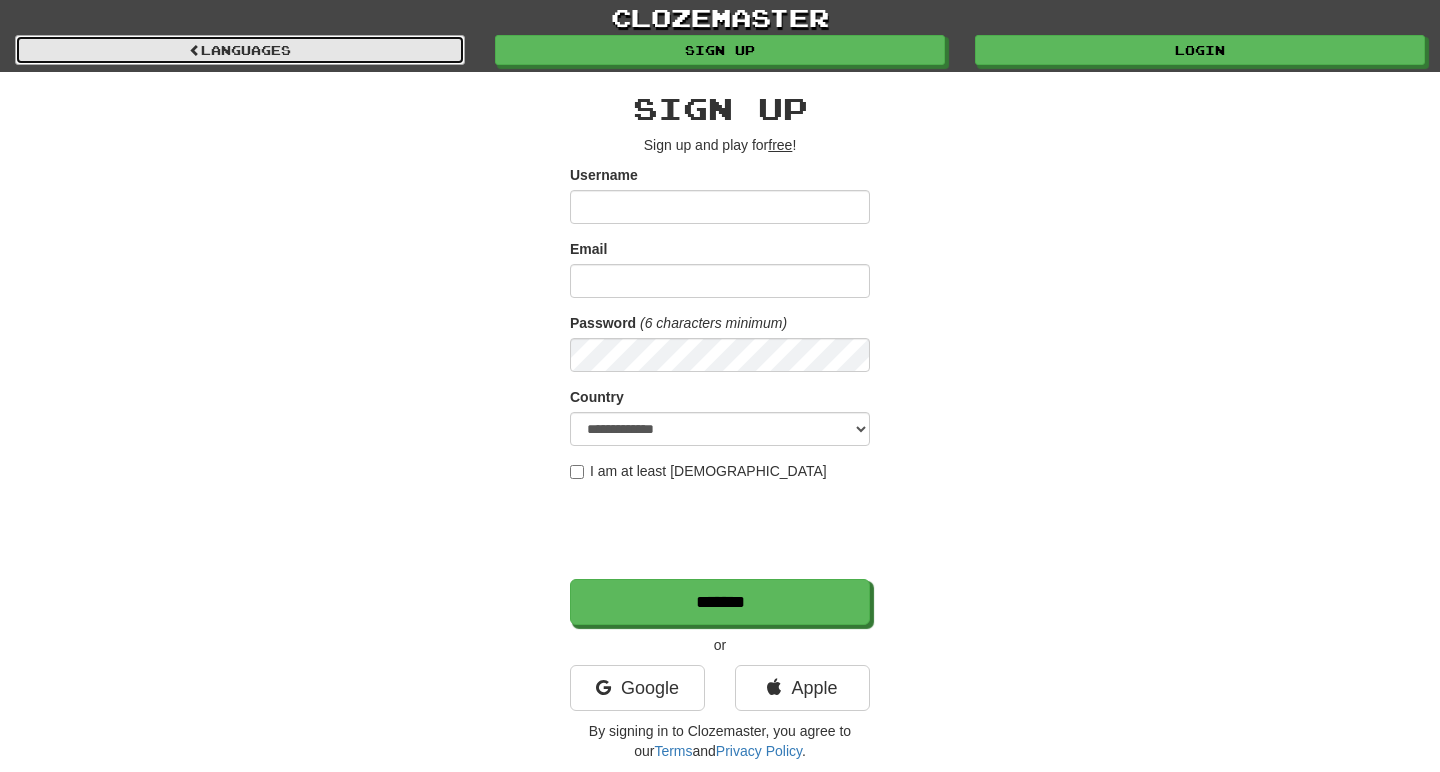 click on "Languages" at bounding box center (240, 50) 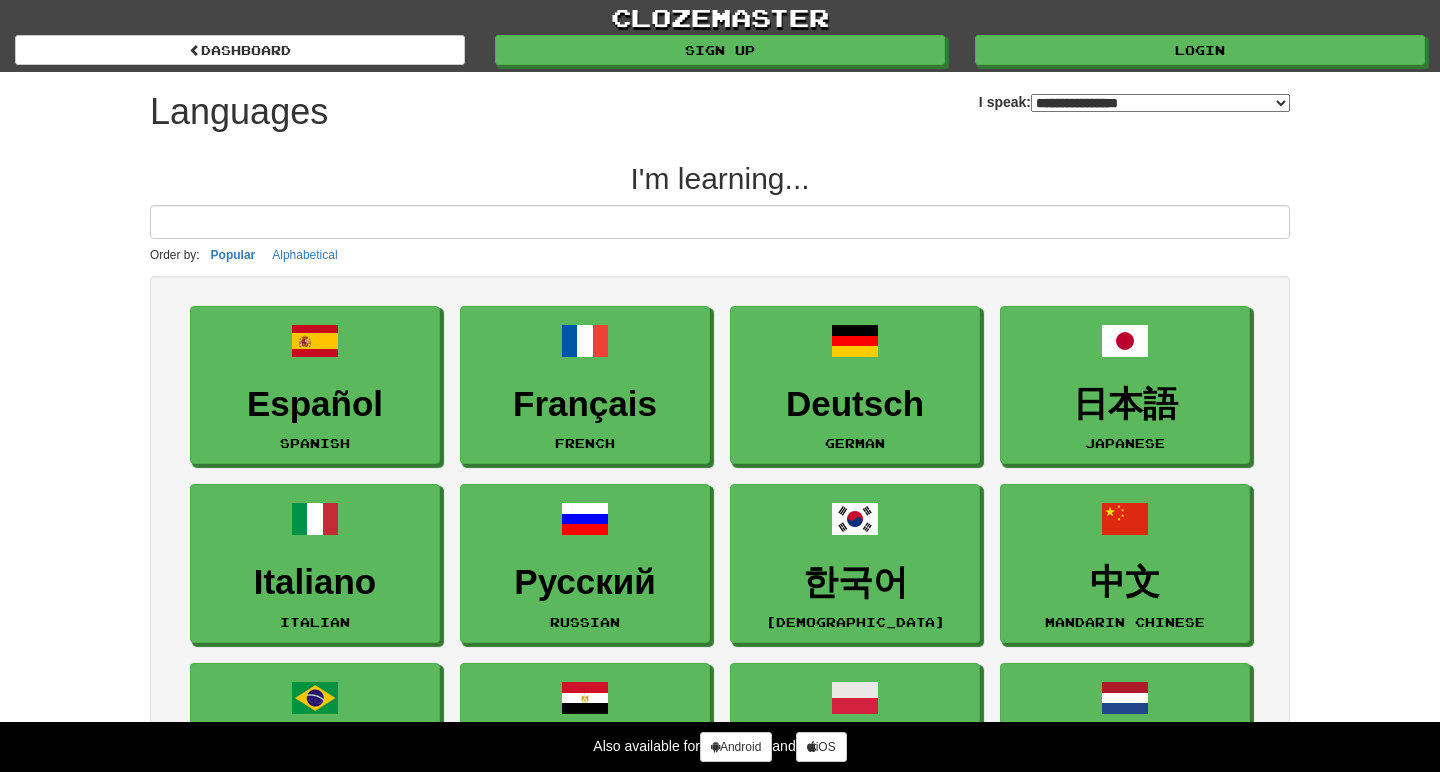 select on "*******" 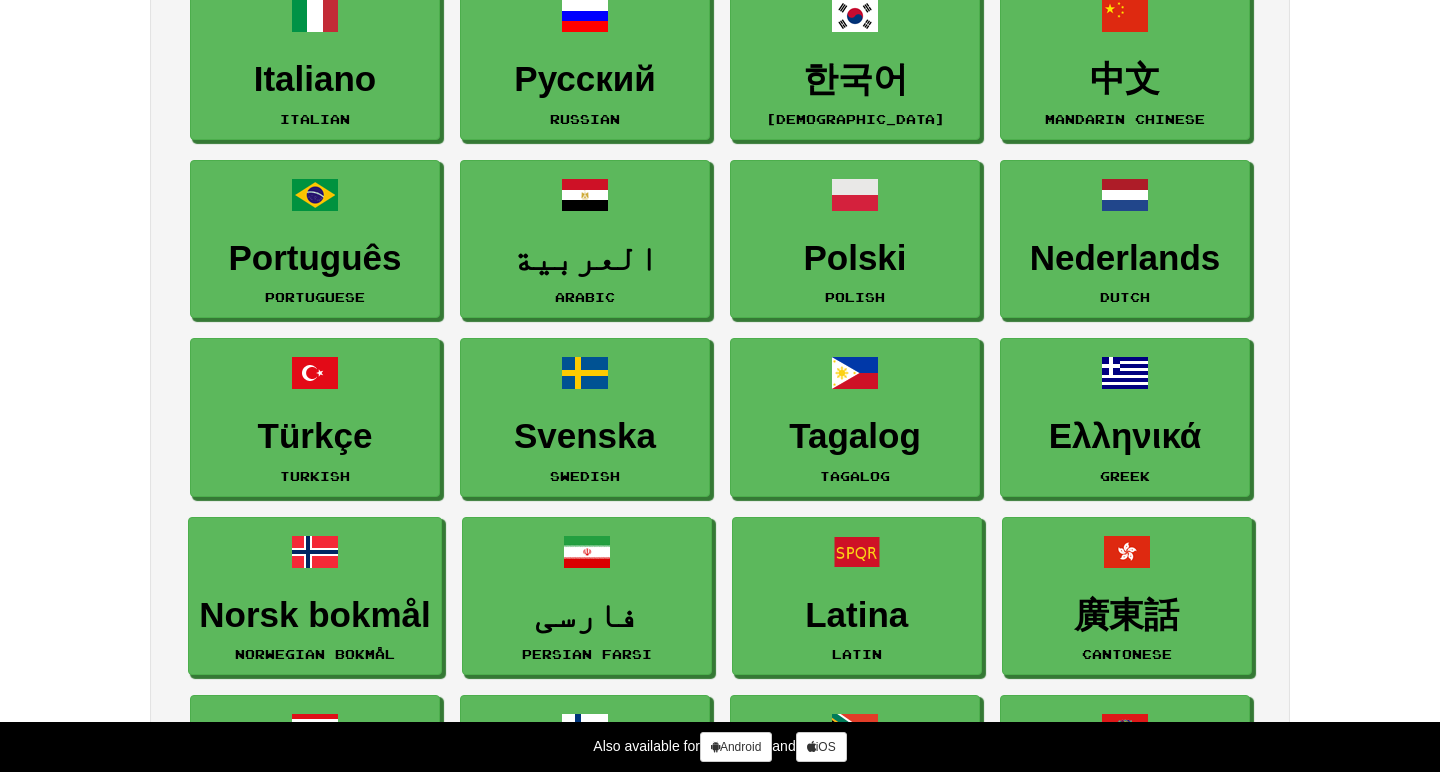 scroll, scrollTop: 540, scrollLeft: 0, axis: vertical 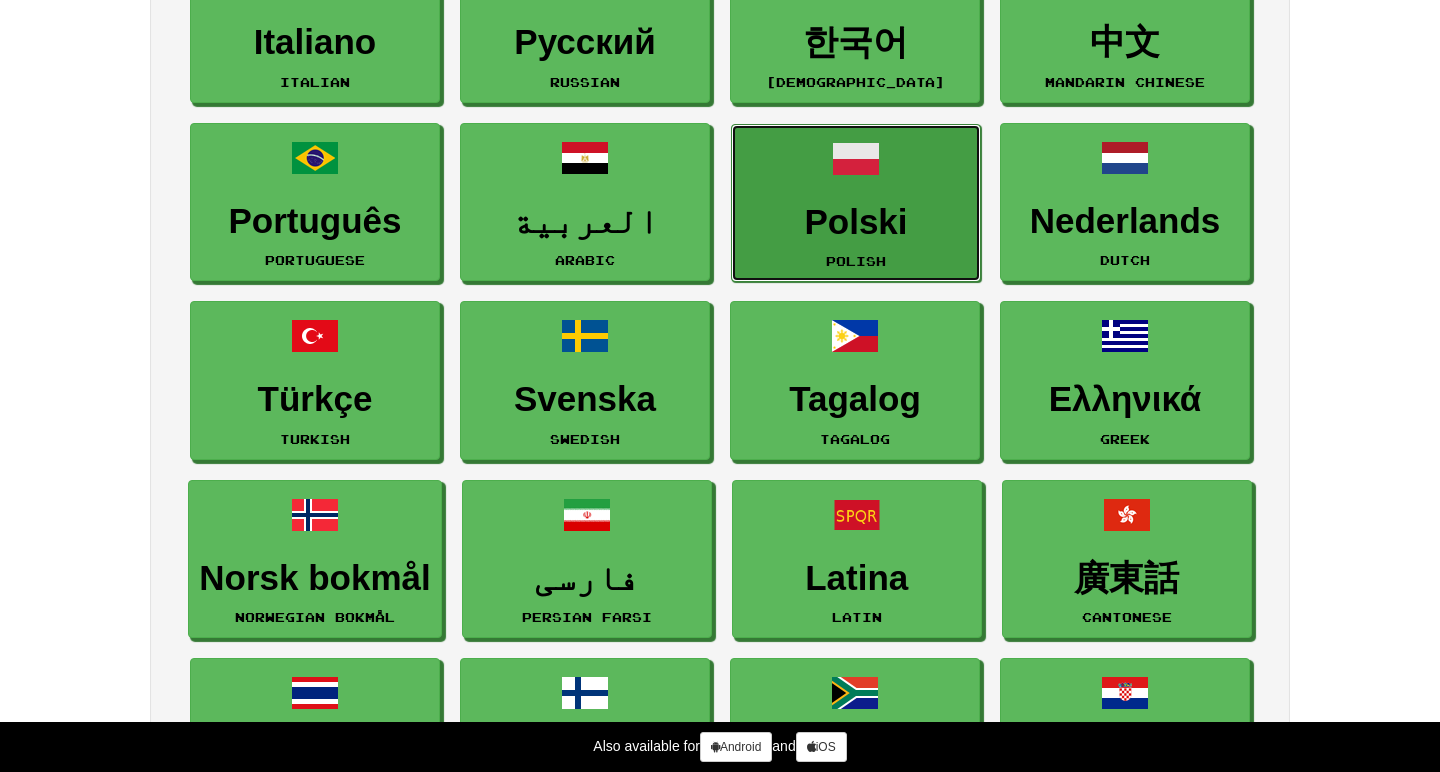 click on "Polski Polish" at bounding box center (856, 203) 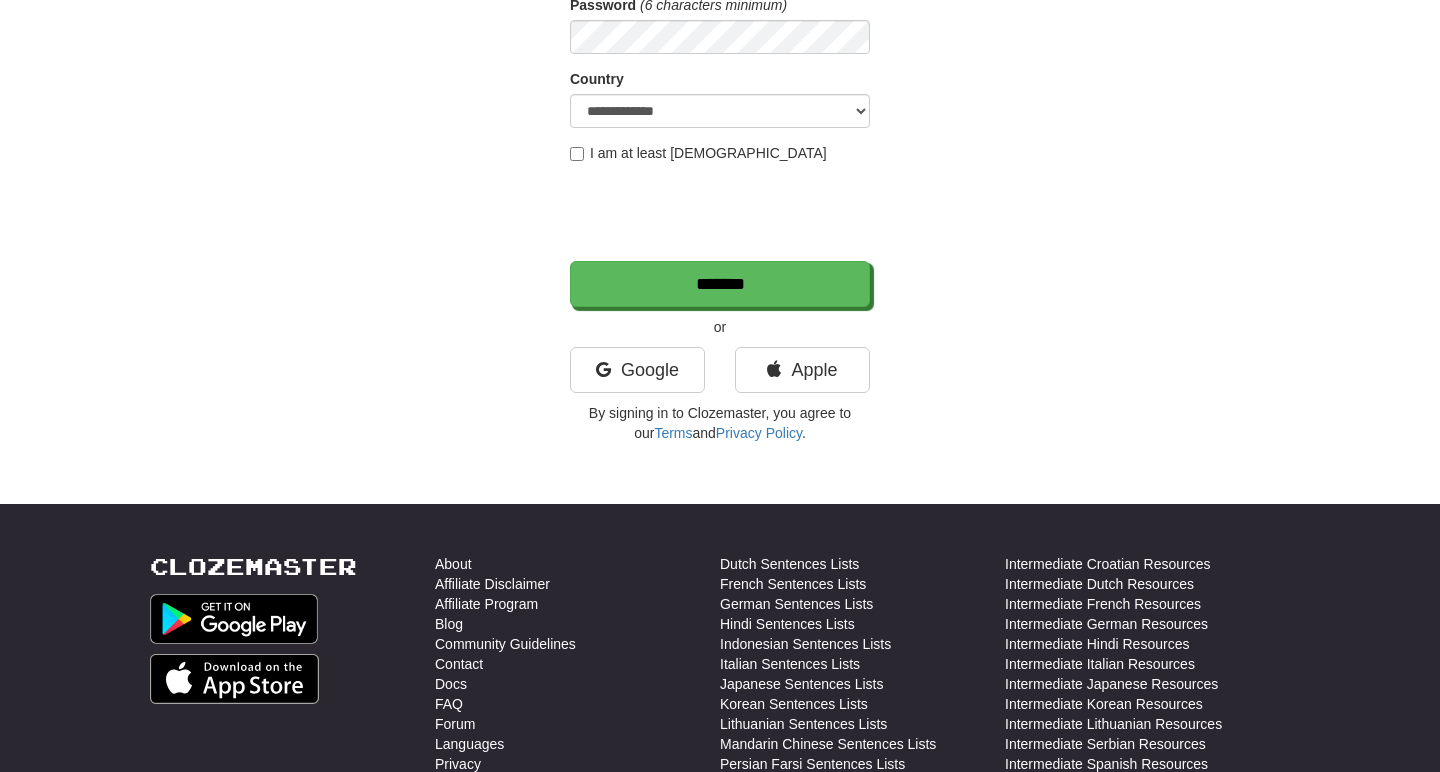 scroll, scrollTop: 0, scrollLeft: 0, axis: both 